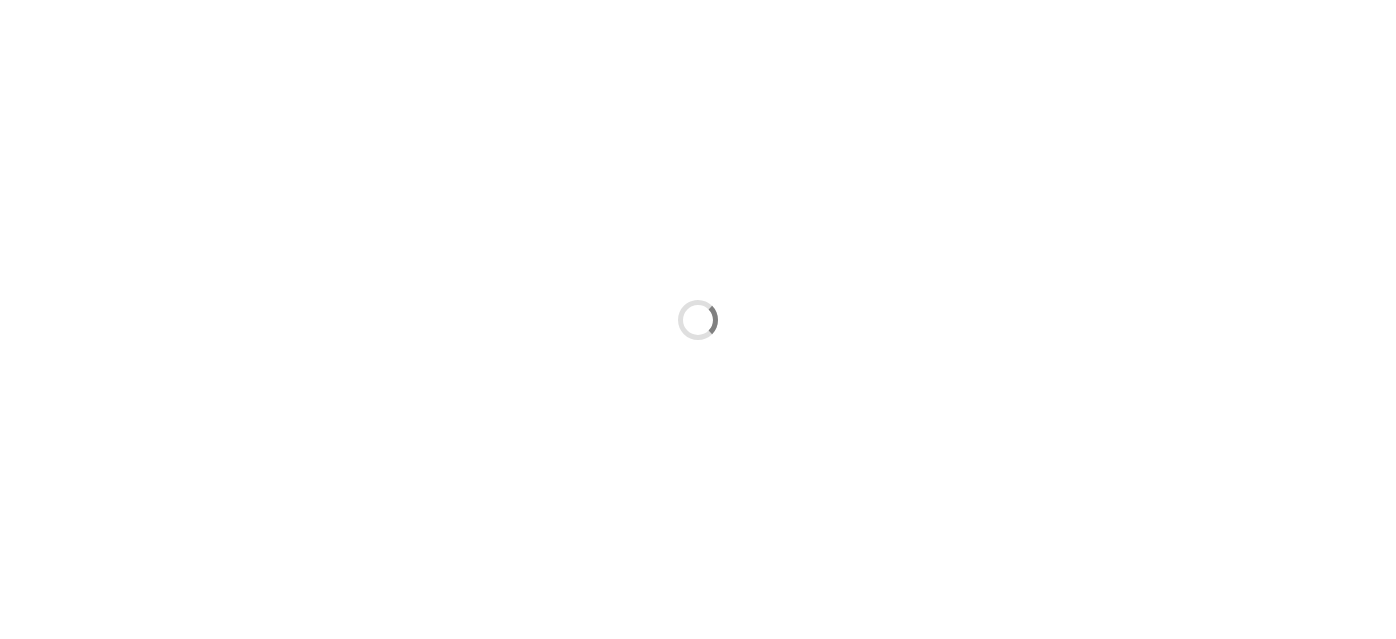 scroll, scrollTop: 0, scrollLeft: 0, axis: both 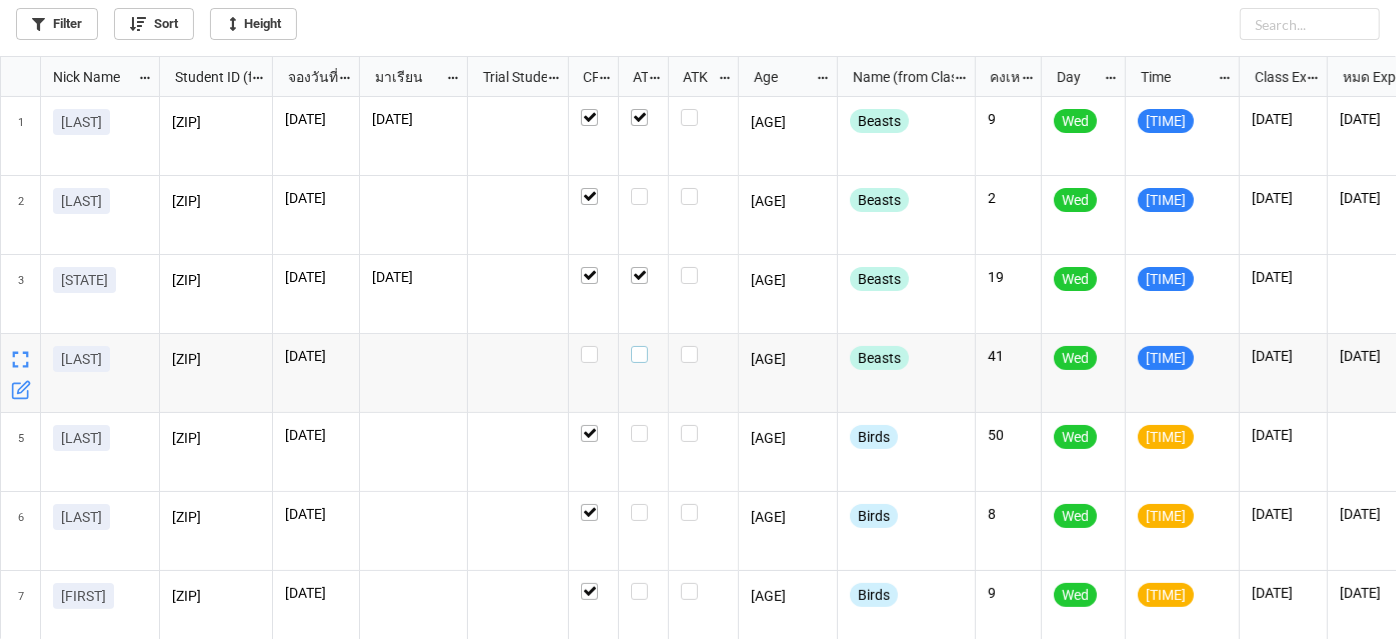 click at bounding box center [593, 109] 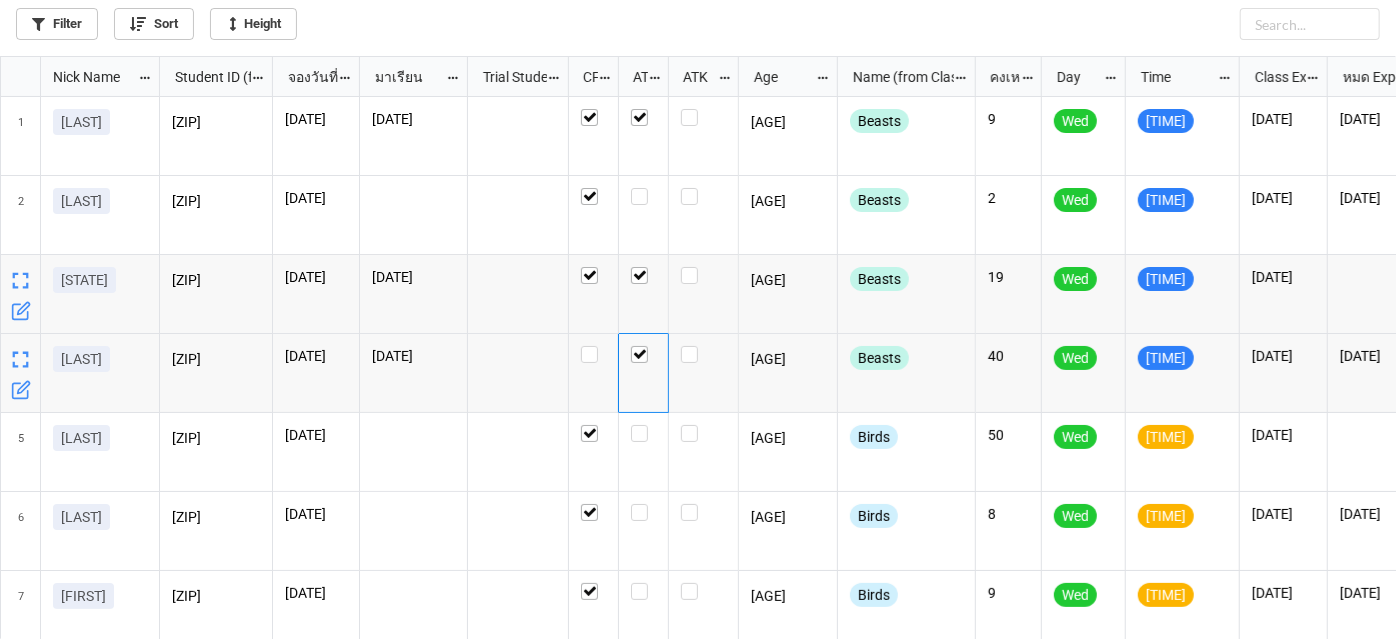 scroll, scrollTop: 212, scrollLeft: 0, axis: vertical 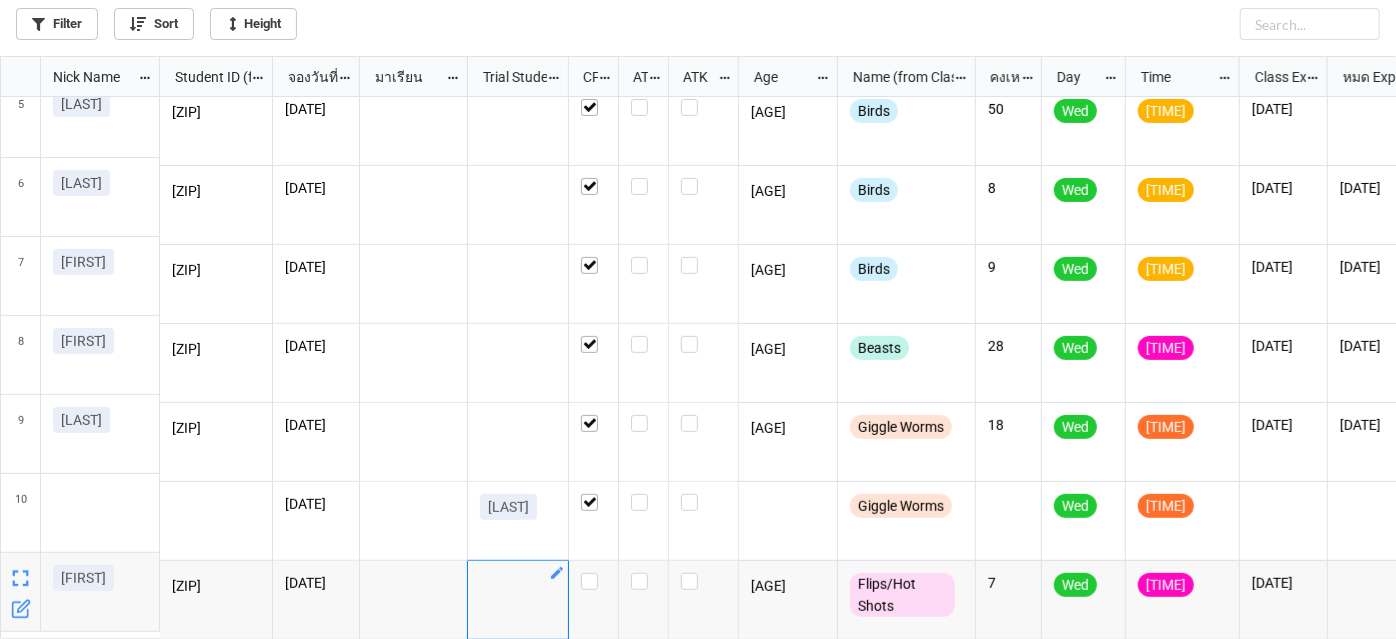 click at bounding box center [100, 118] 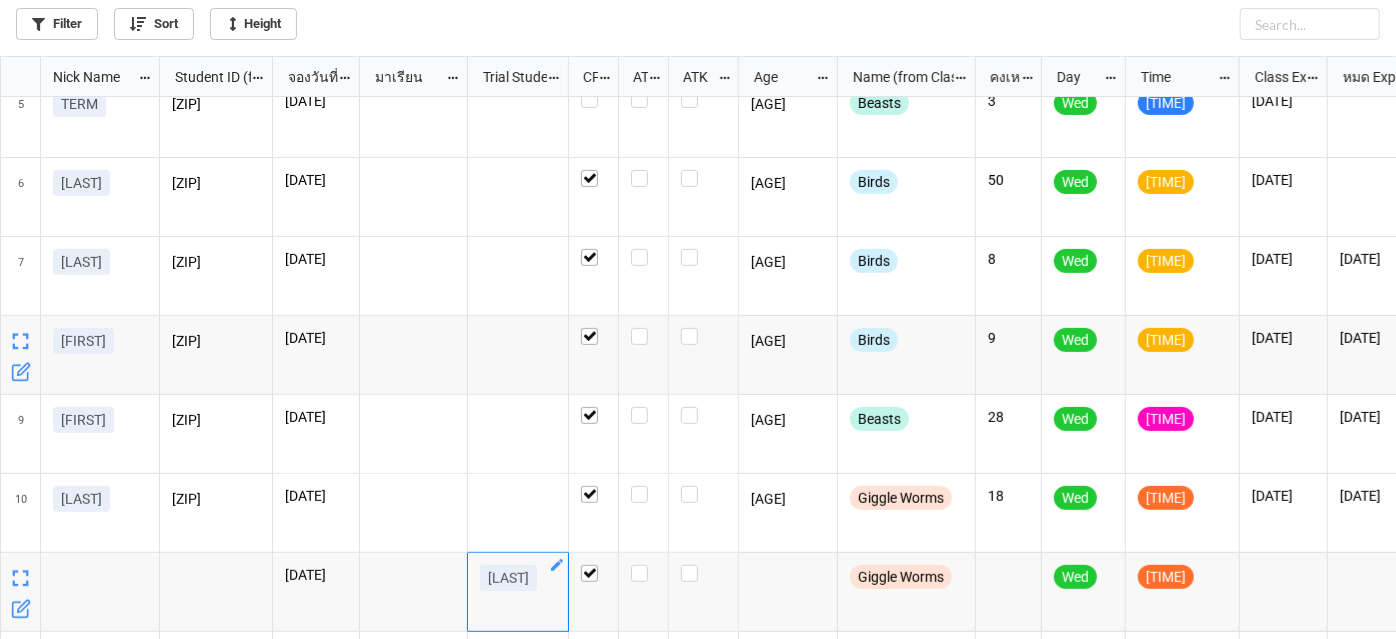 scroll, scrollTop: 122, scrollLeft: 0, axis: vertical 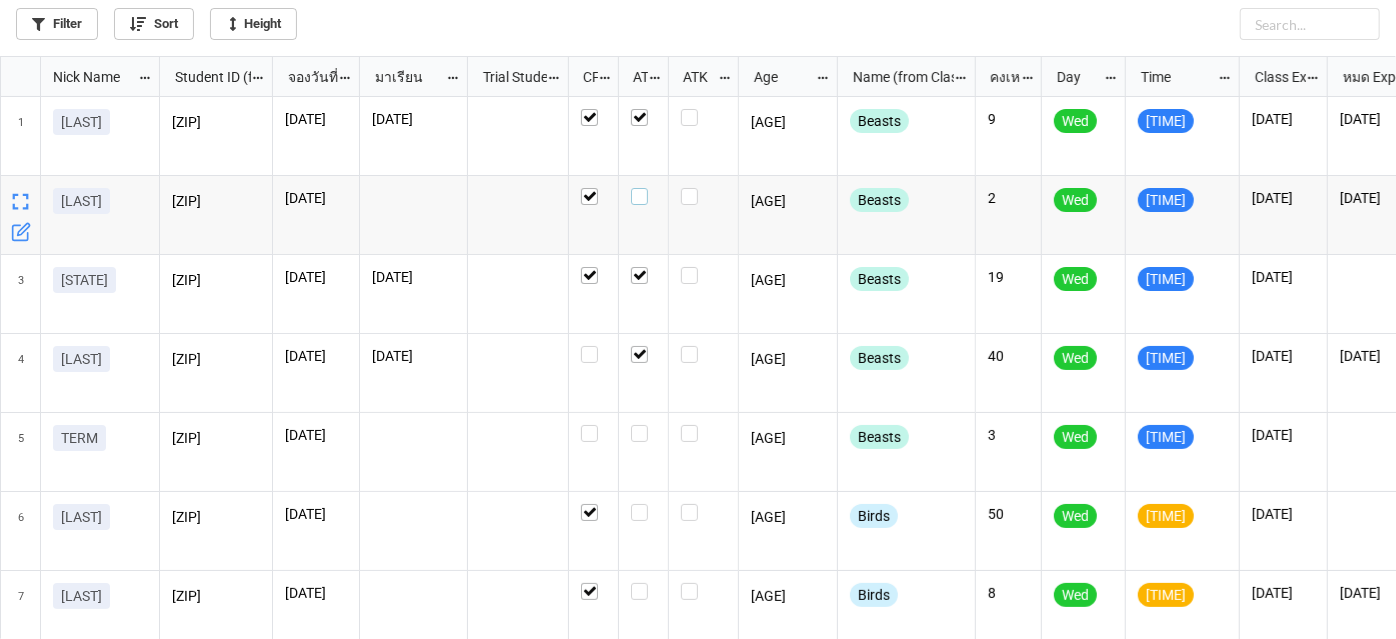 click at bounding box center [593, 109] 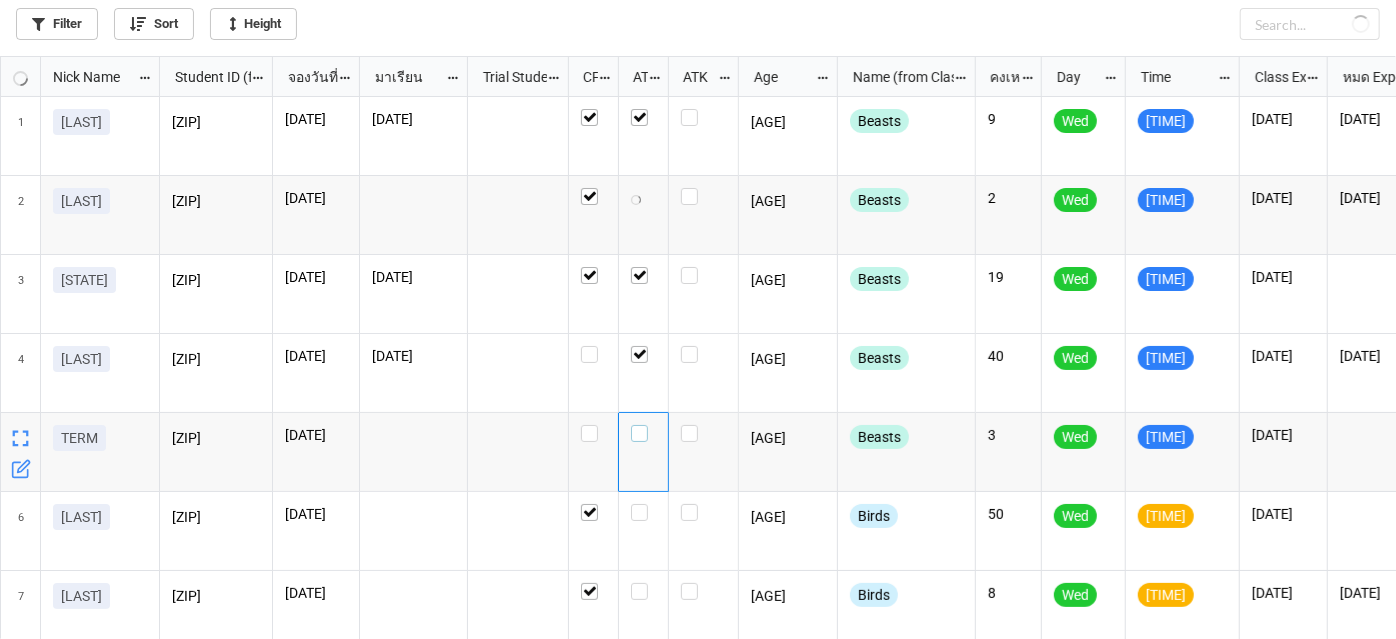 click at bounding box center [593, 109] 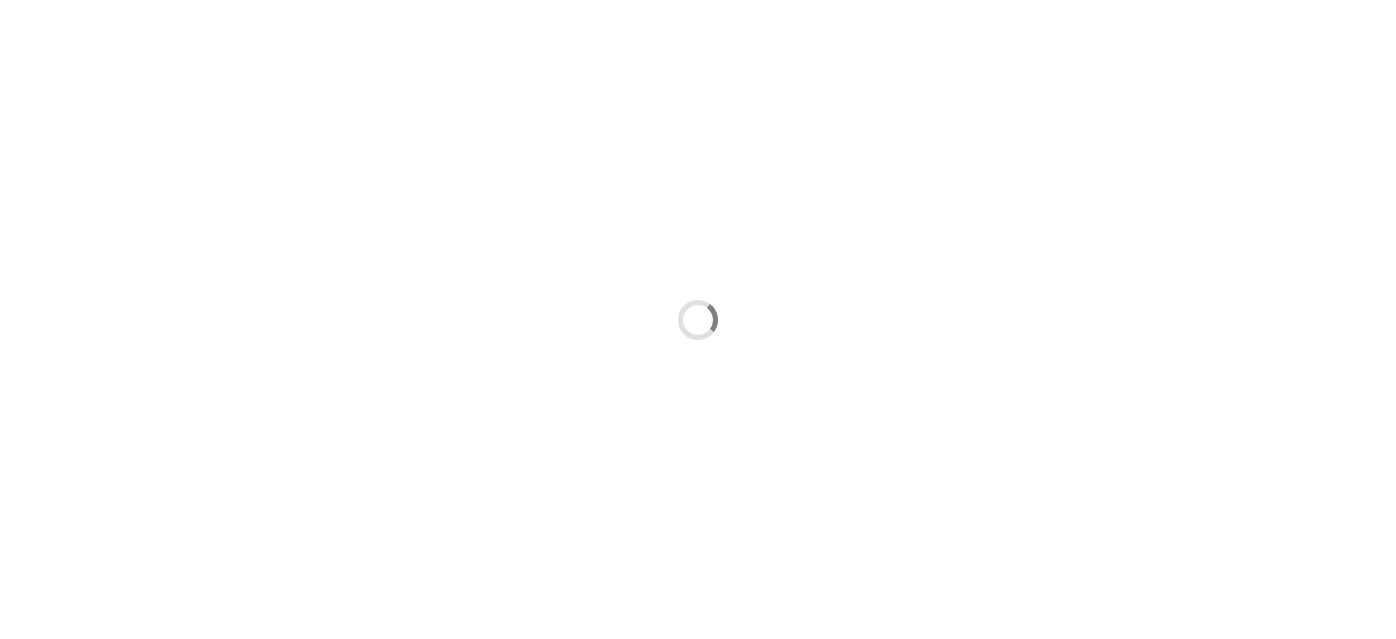 scroll, scrollTop: 0, scrollLeft: 0, axis: both 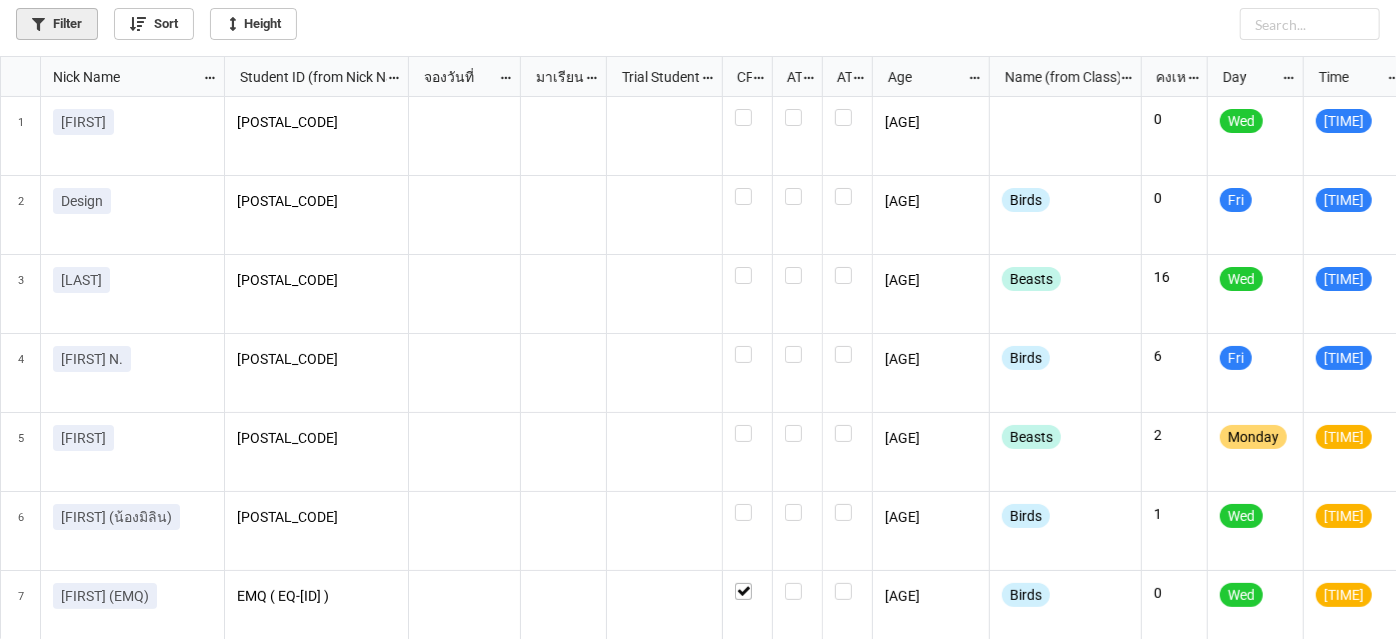 click at bounding box center (38, 24) 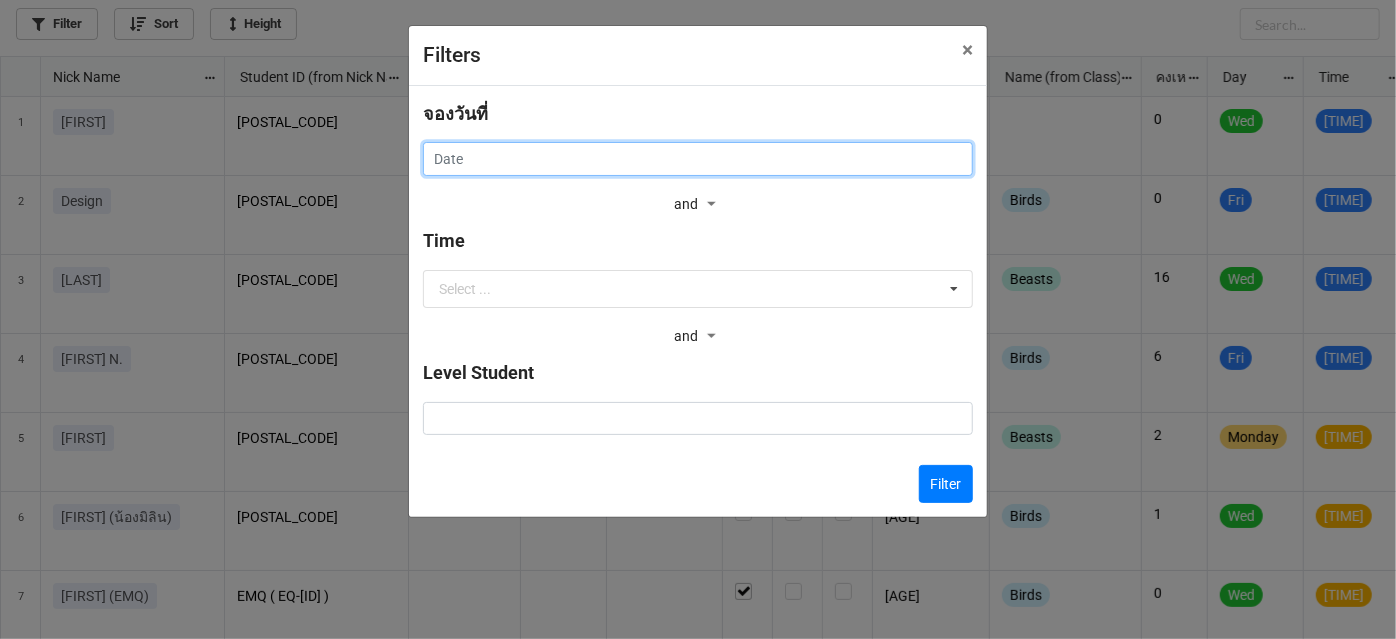 click at bounding box center (698, 159) 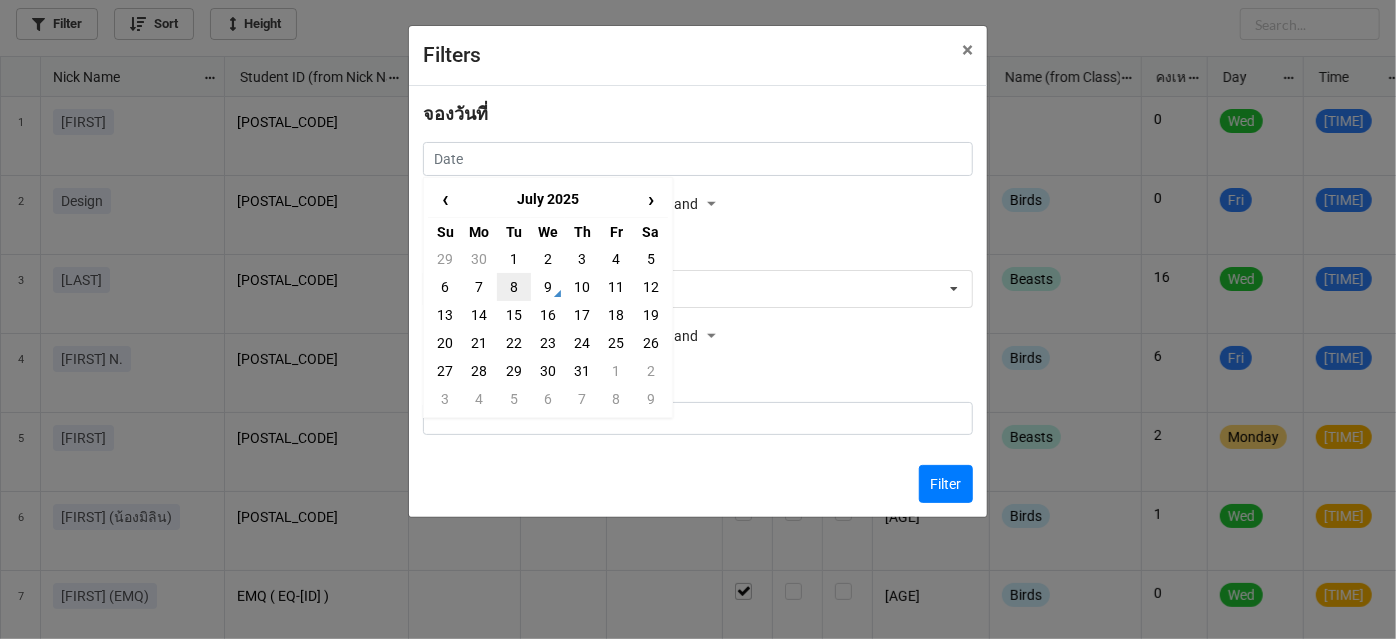 click on "8" at bounding box center [514, 259] 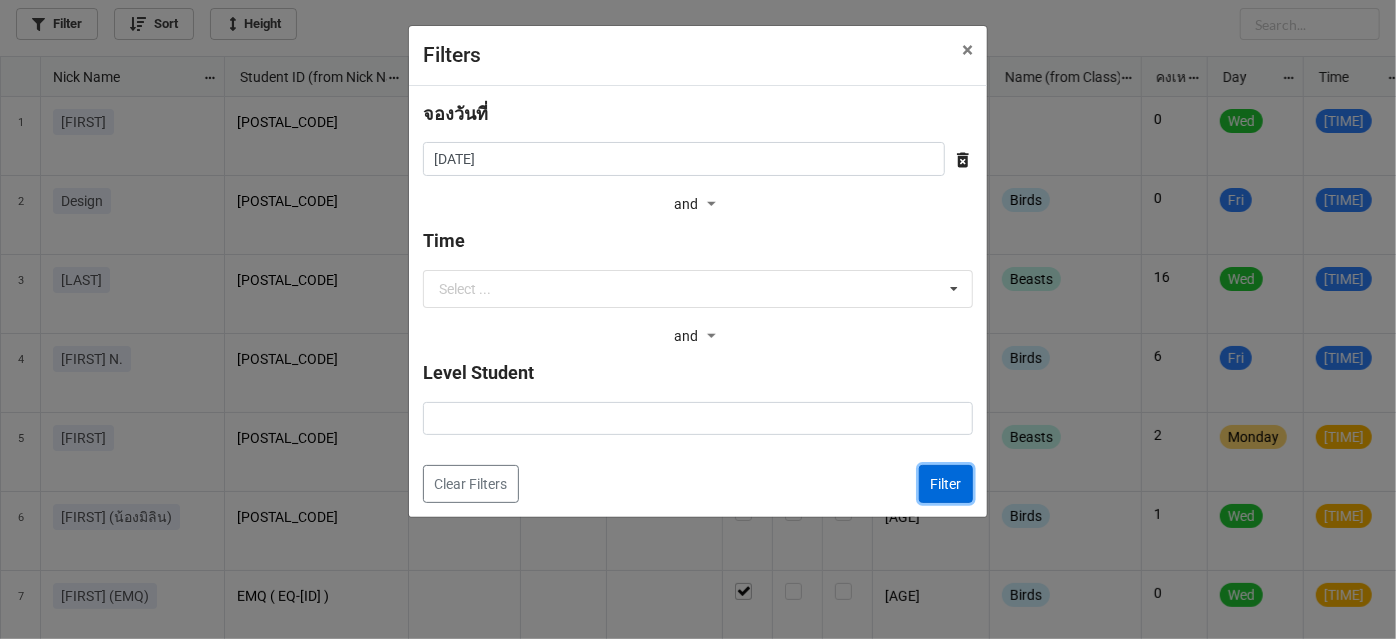 click on "Filter" at bounding box center [946, 484] 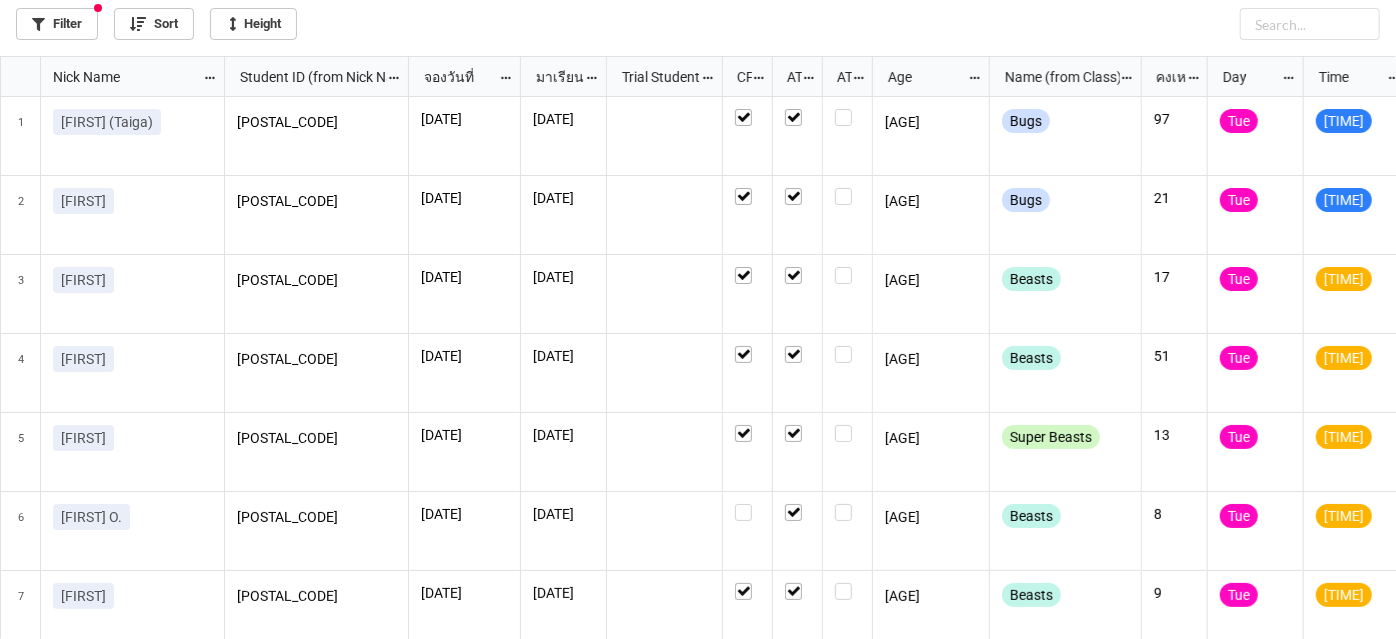 scroll, scrollTop: 61, scrollLeft: 0, axis: vertical 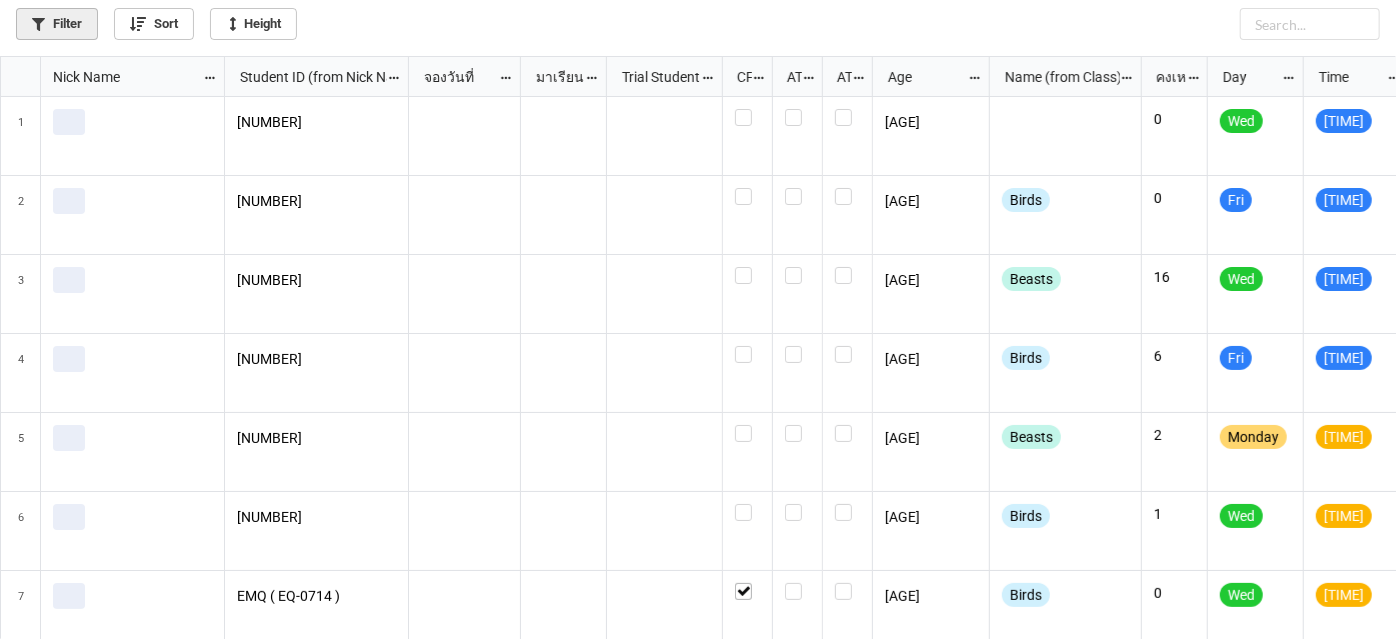 click on "Filter" at bounding box center (57, 24) 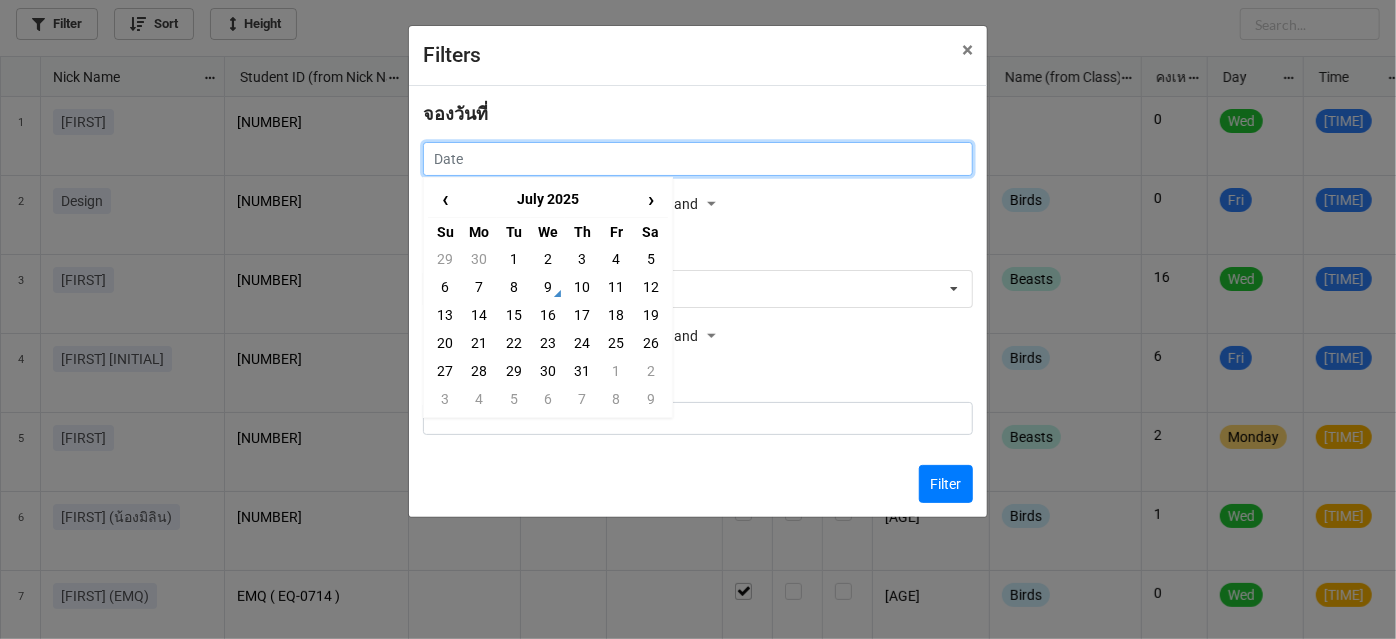 click at bounding box center (698, 159) 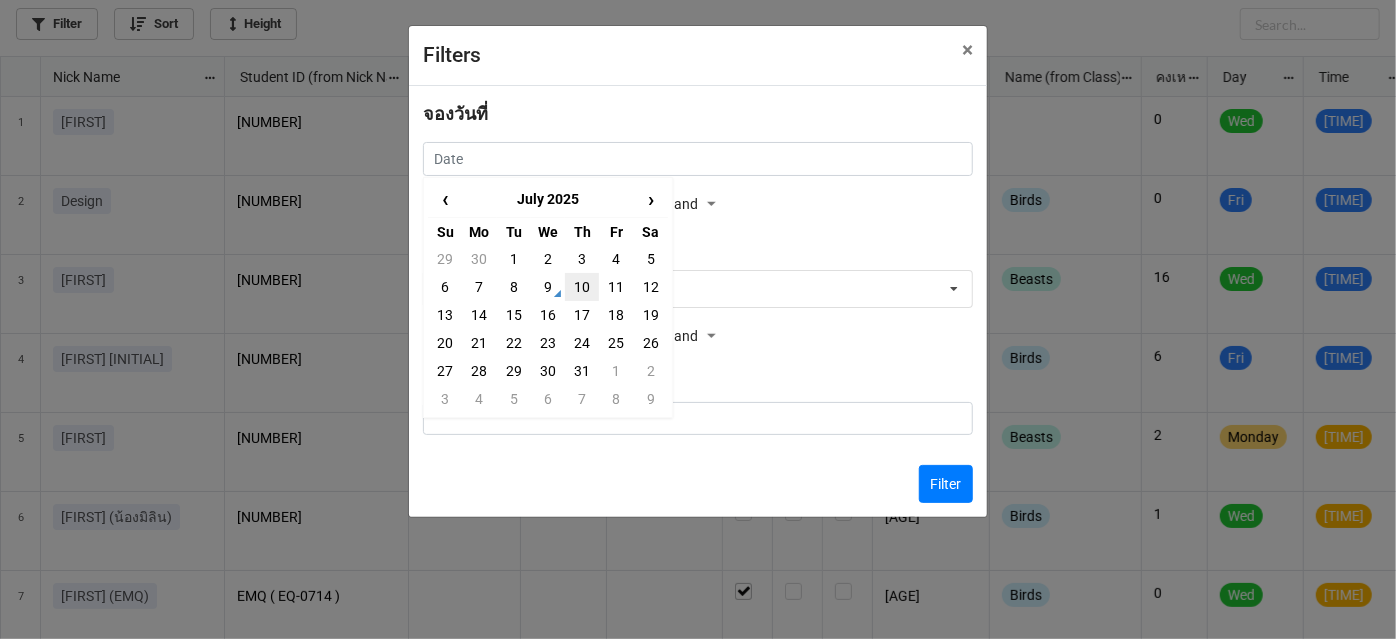 click on "10" at bounding box center (582, 259) 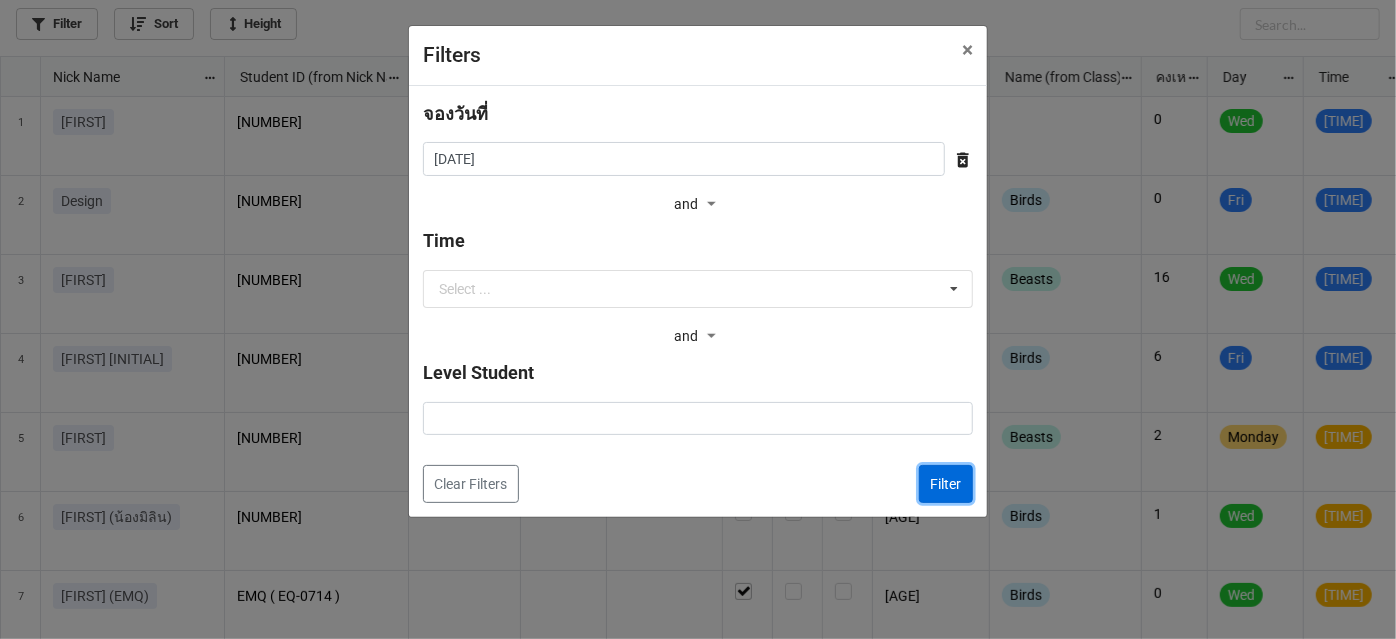 click on "Filter" at bounding box center [946, 484] 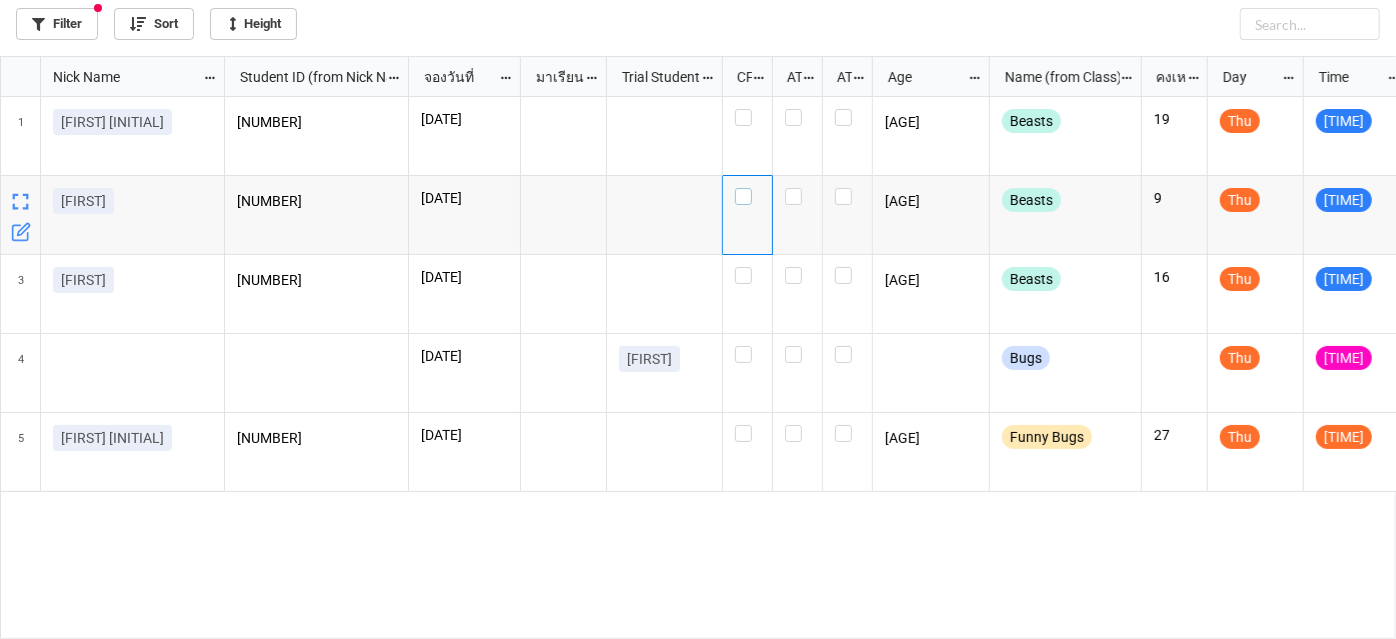 click at bounding box center (747, 109) 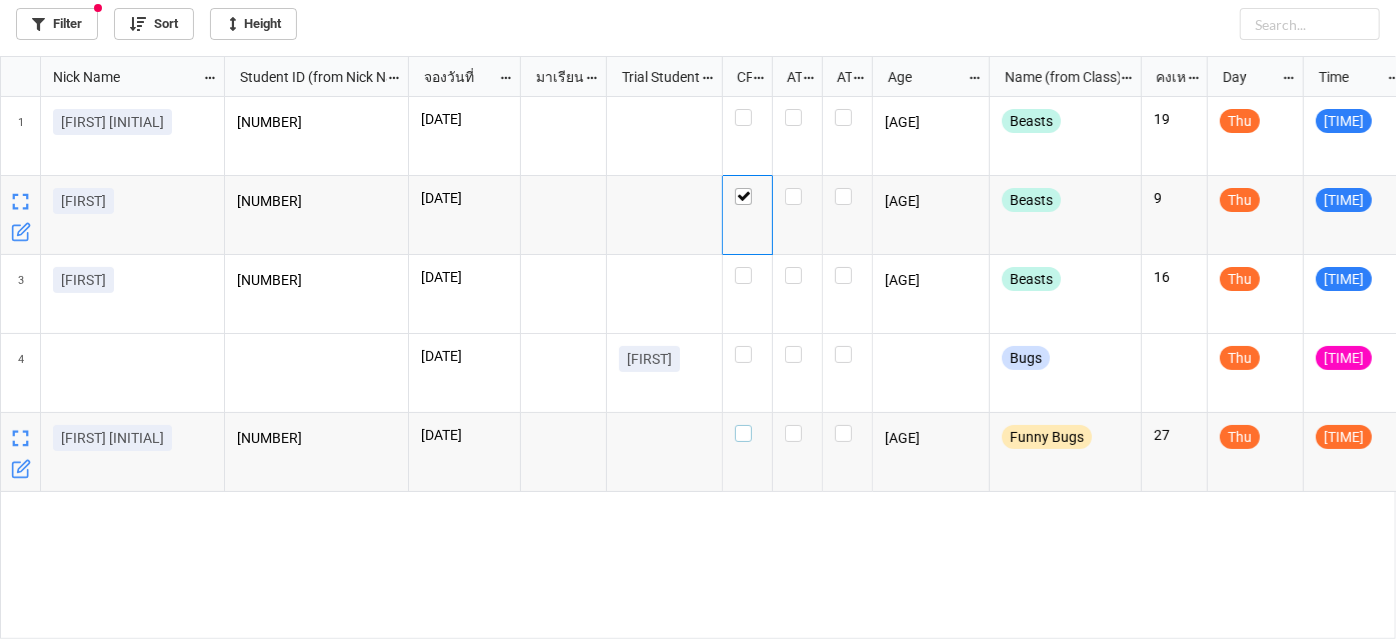 click at bounding box center [747, 109] 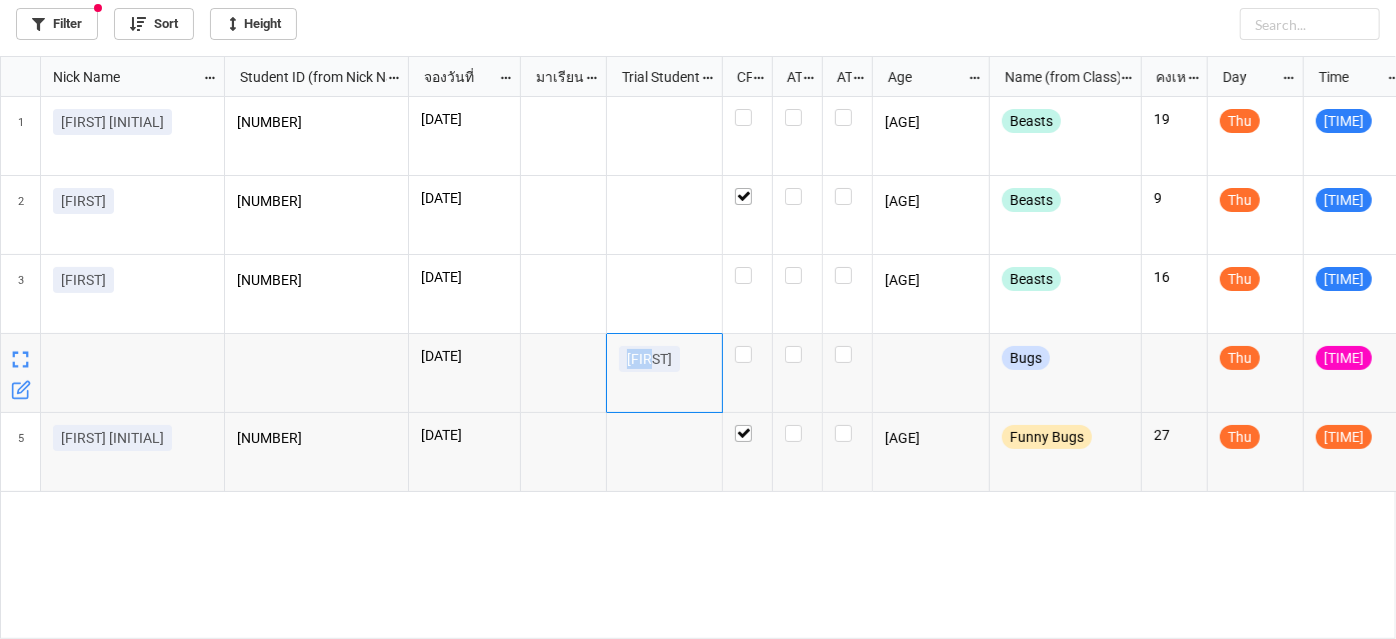 drag, startPoint x: 614, startPoint y: 361, endPoint x: 655, endPoint y: 364, distance: 41.109608 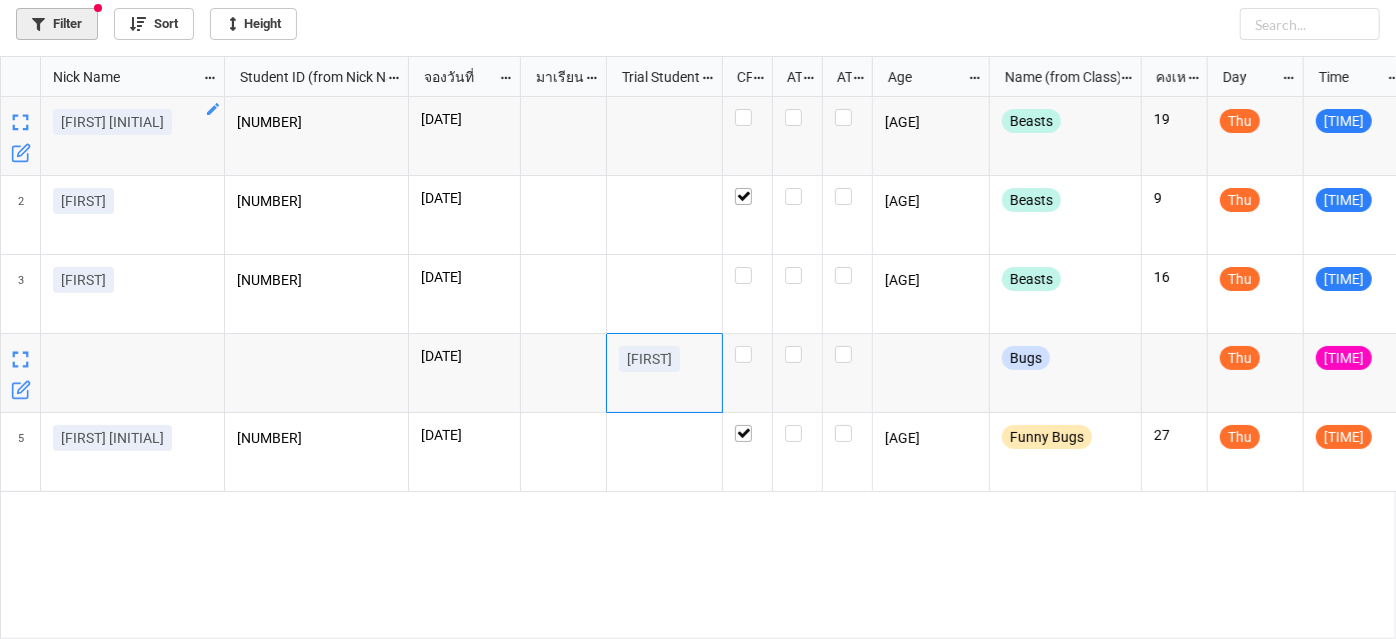 click on "Filter" at bounding box center (57, 24) 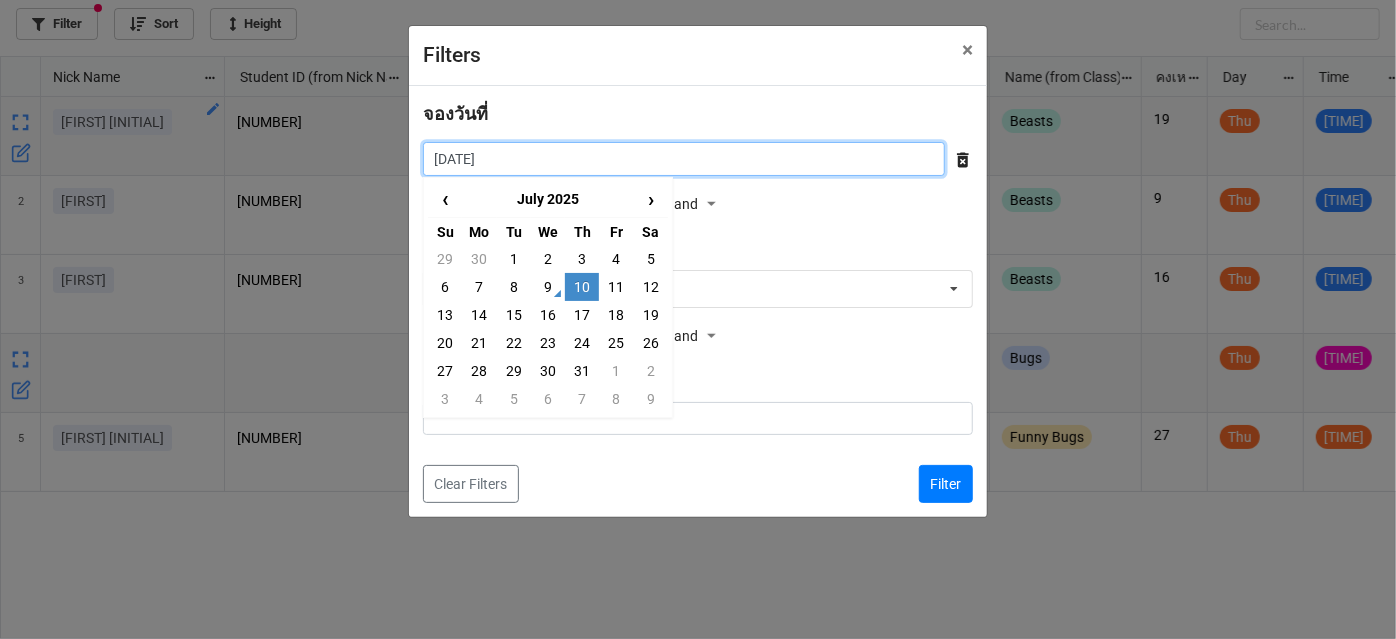 click on "10/7/2025" at bounding box center [684, 159] 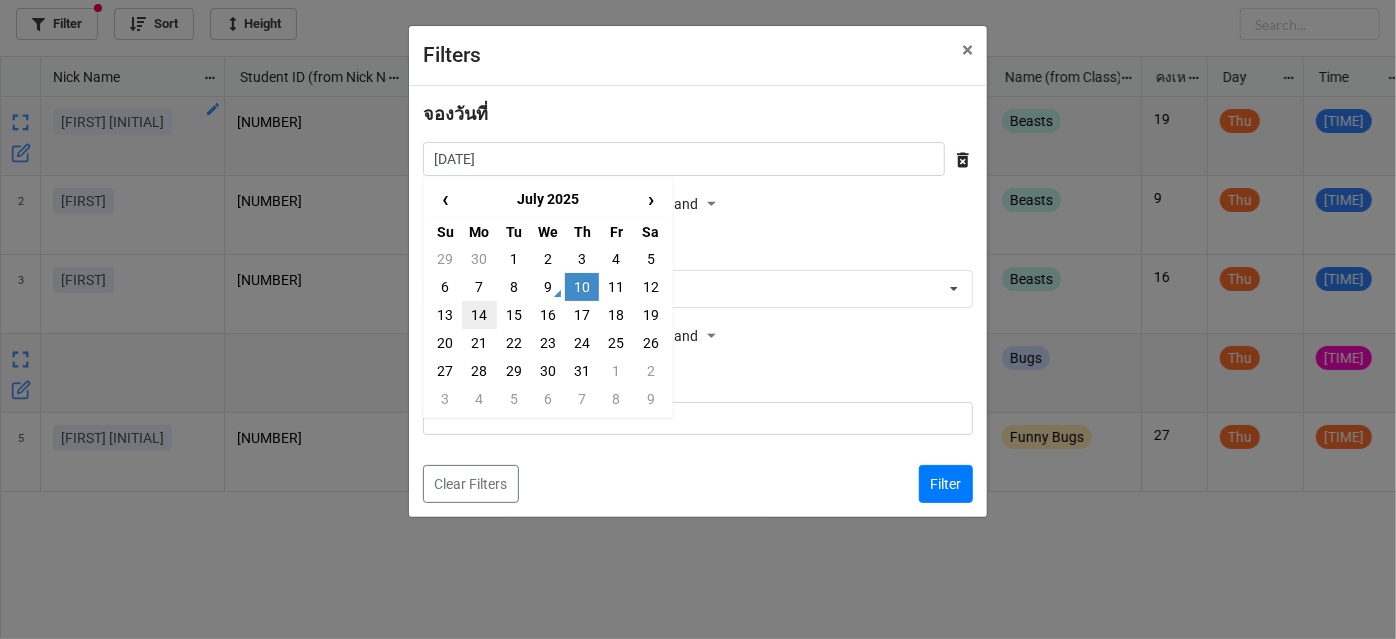 click on "14" at bounding box center [479, 259] 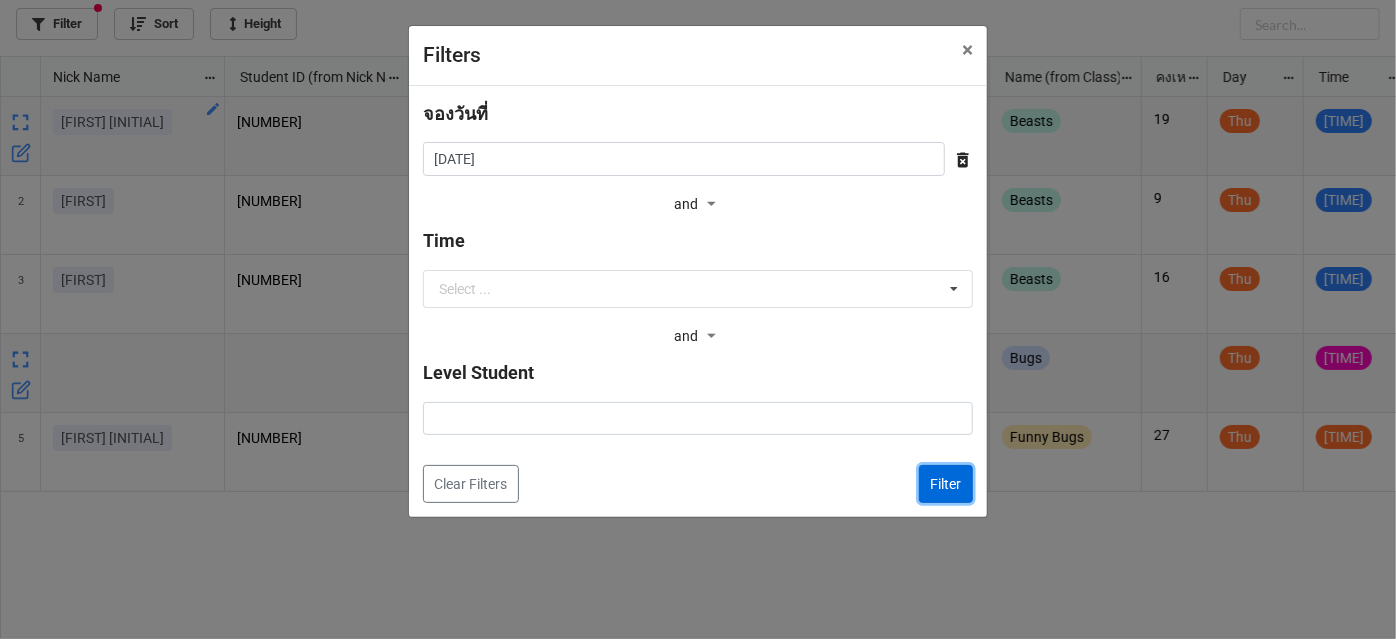 click on "Filter" at bounding box center (946, 484) 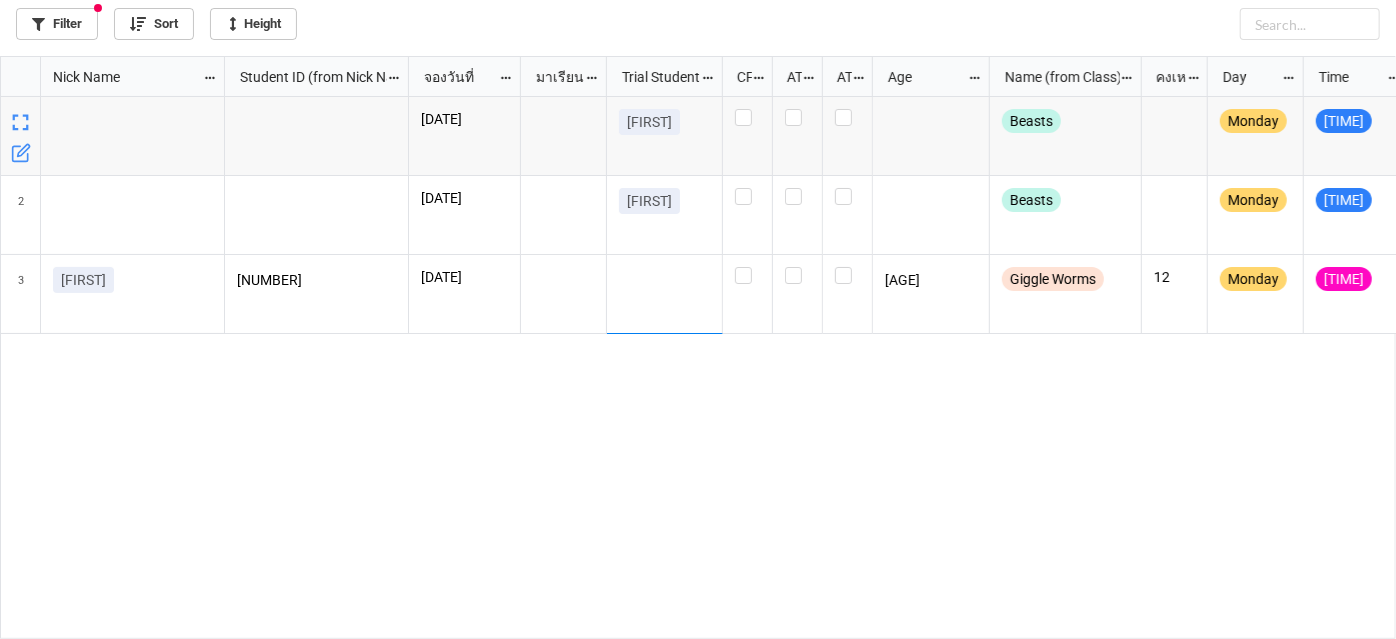 click at bounding box center (21, 153) 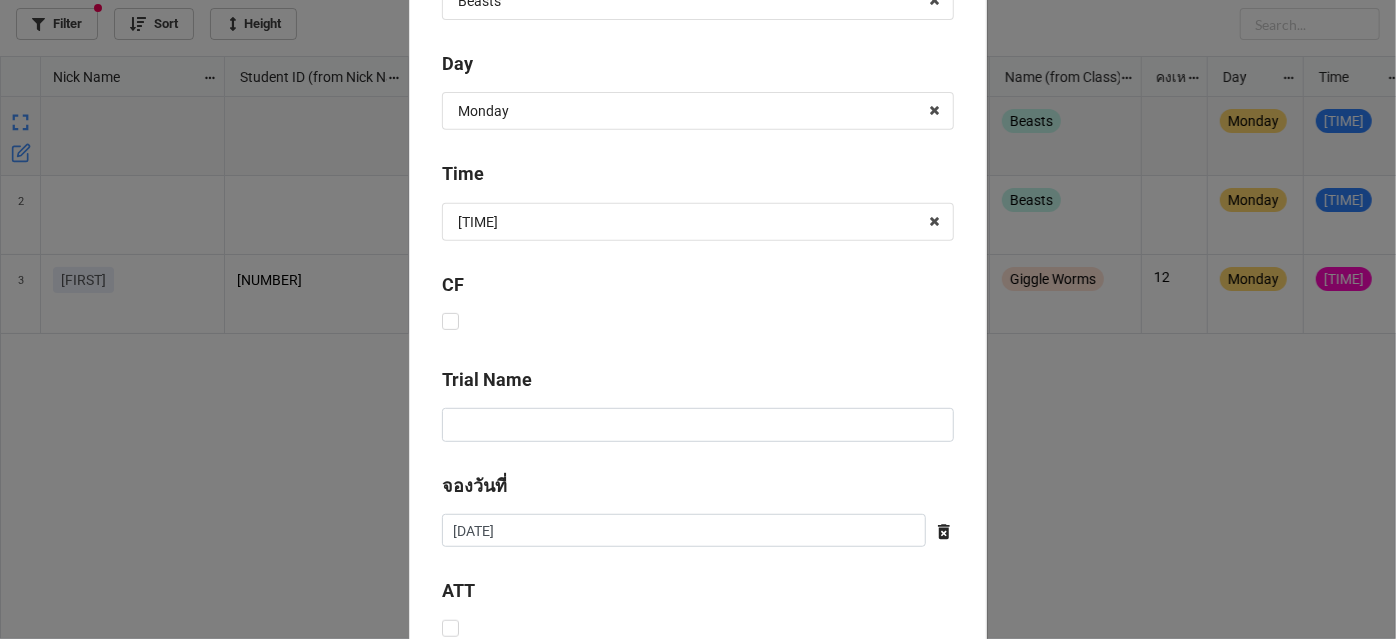 scroll, scrollTop: 727, scrollLeft: 0, axis: vertical 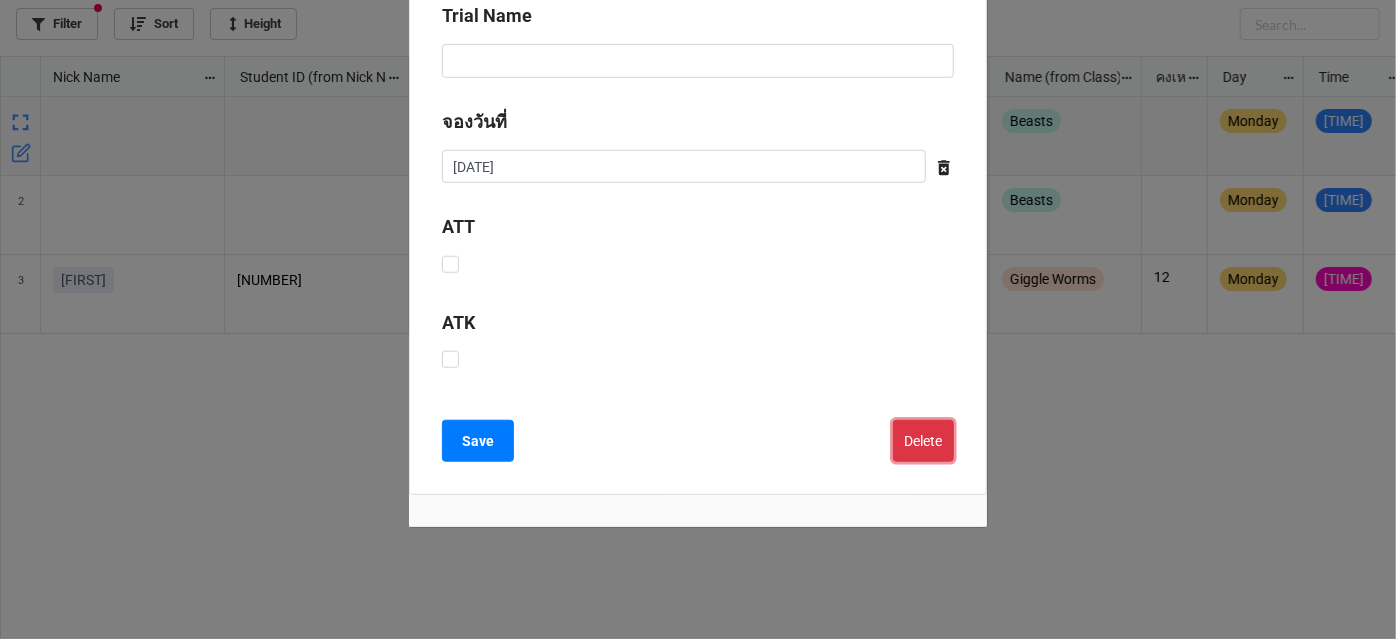 click on "Delete" at bounding box center [923, 441] 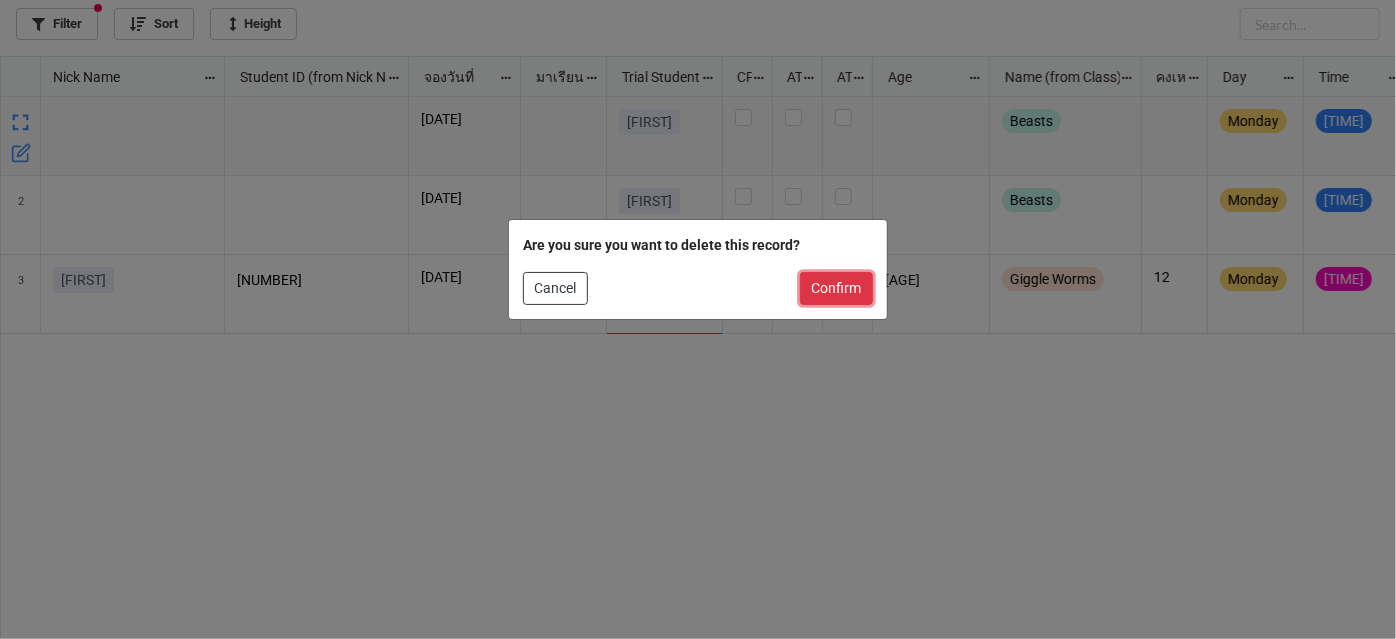 click on "Confirm" at bounding box center (836, 289) 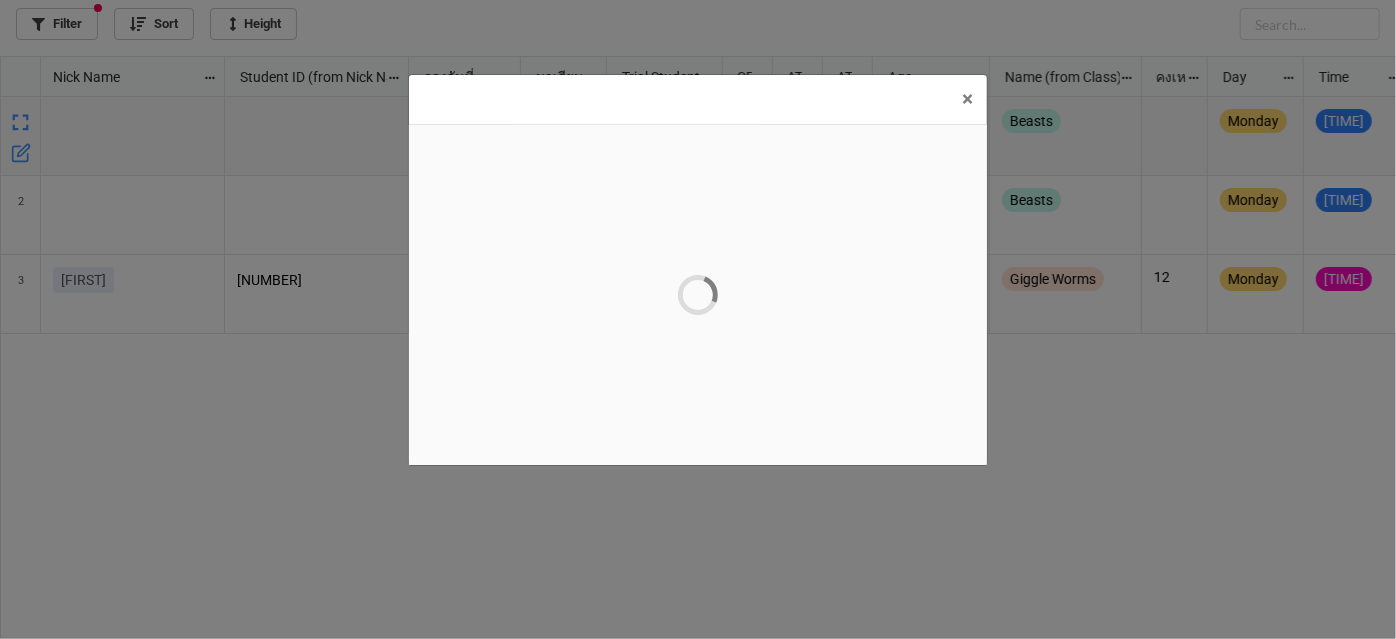 scroll, scrollTop: 0, scrollLeft: 0, axis: both 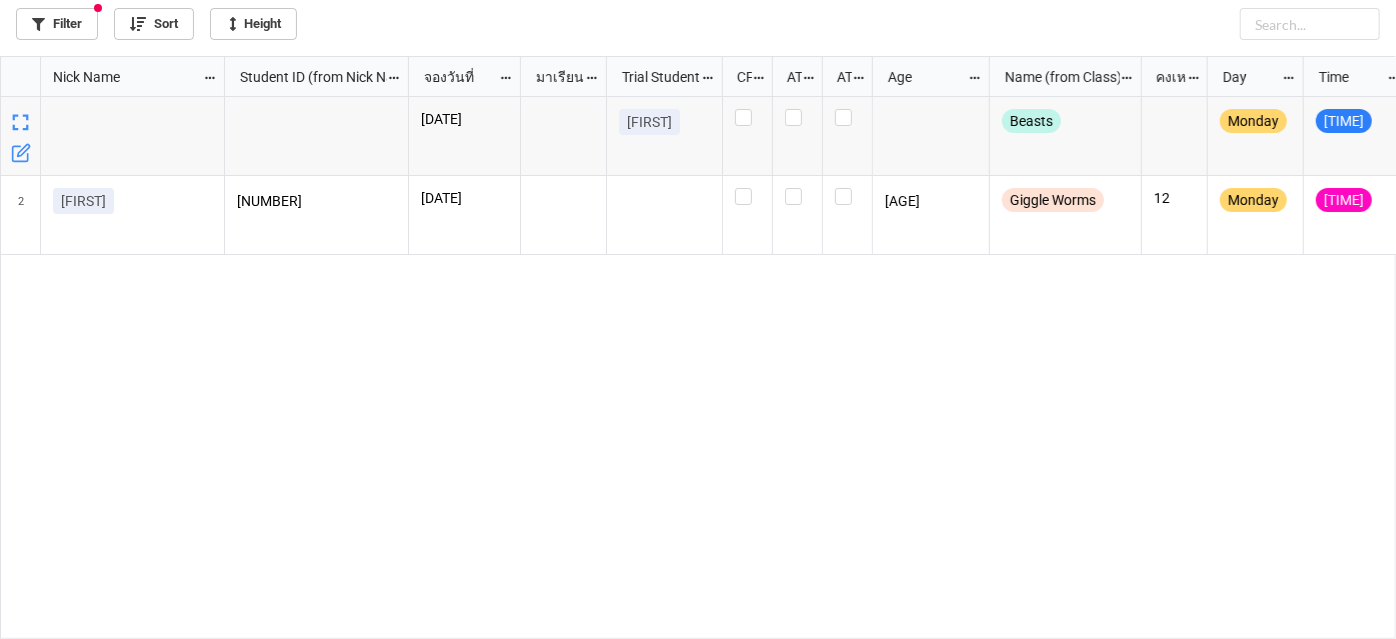 click at bounding box center [23, 151] 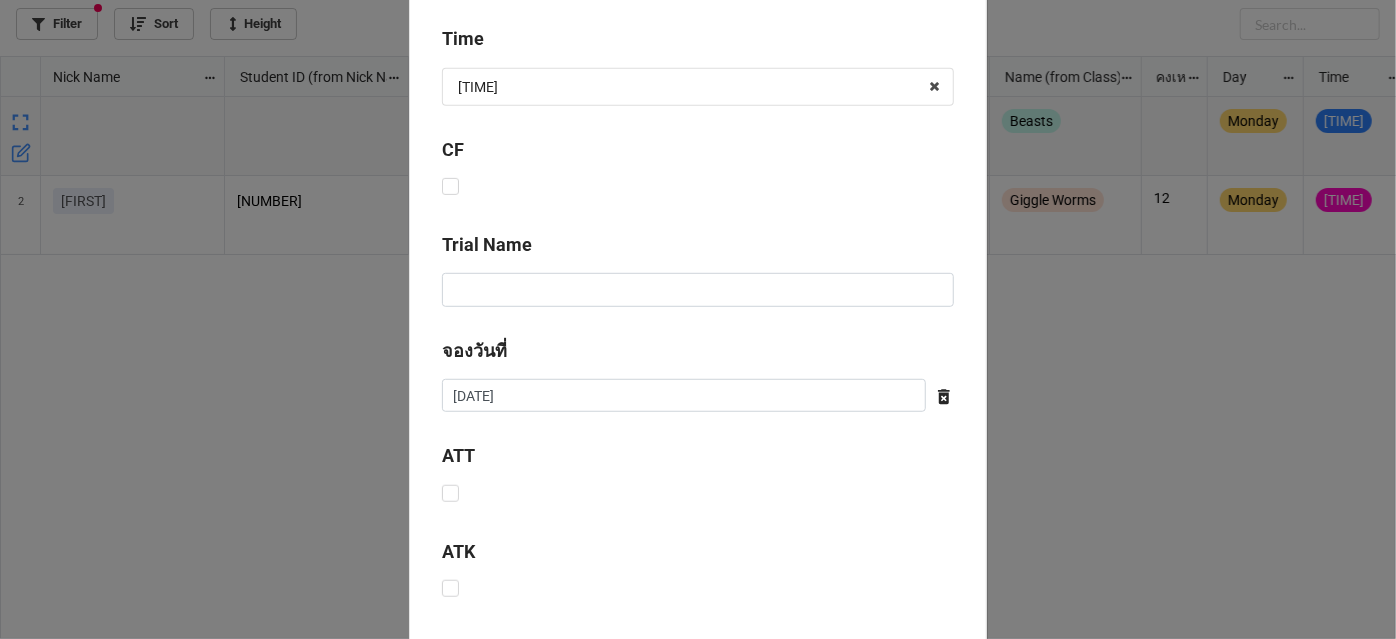 scroll, scrollTop: 636, scrollLeft: 0, axis: vertical 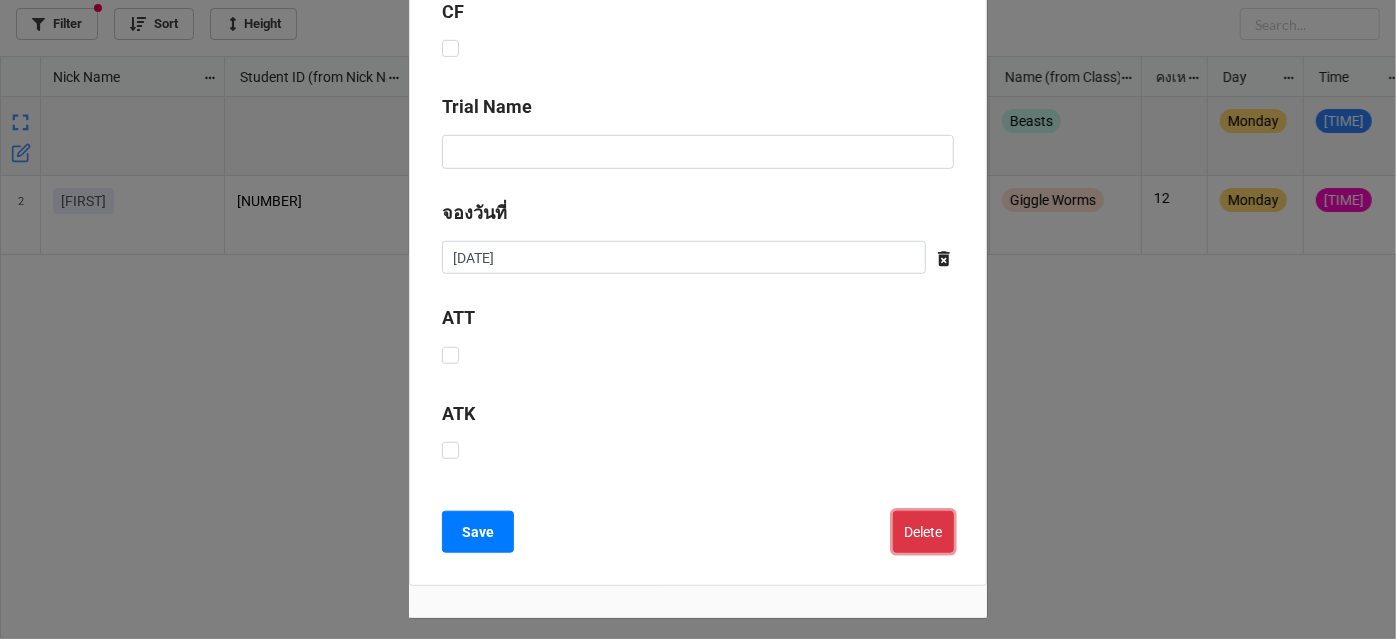 click on "Delete" at bounding box center [923, 532] 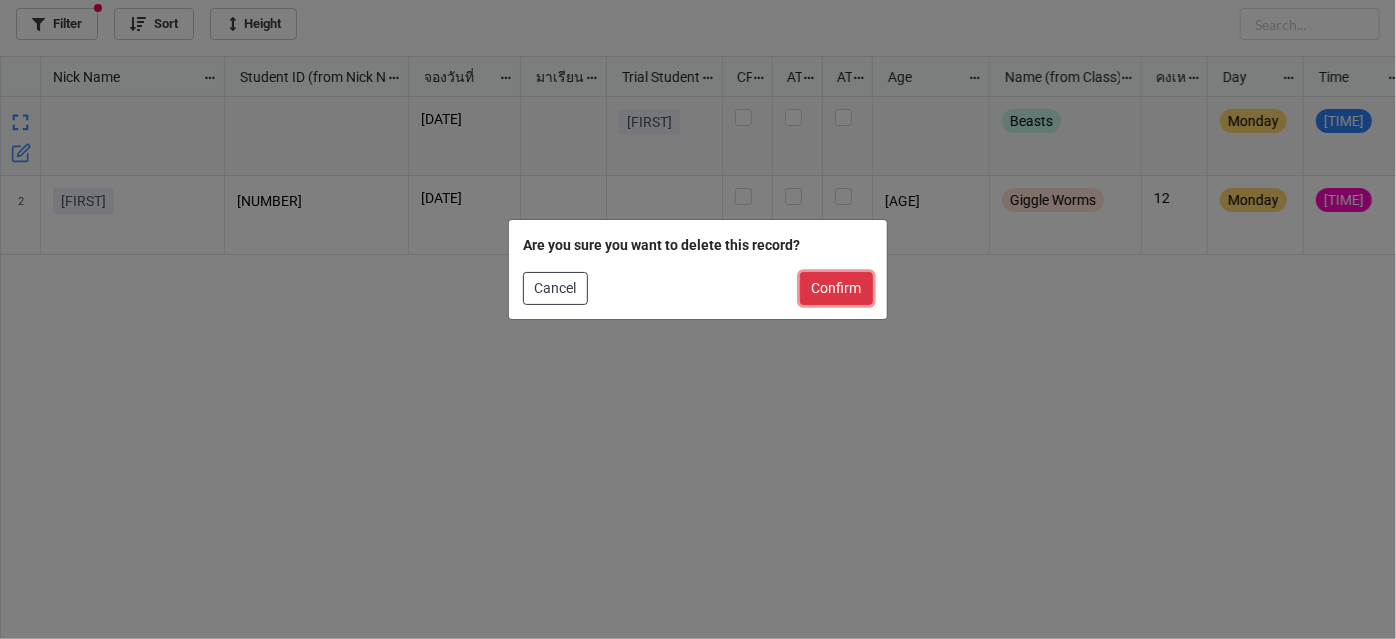 click on "Confirm" at bounding box center (836, 289) 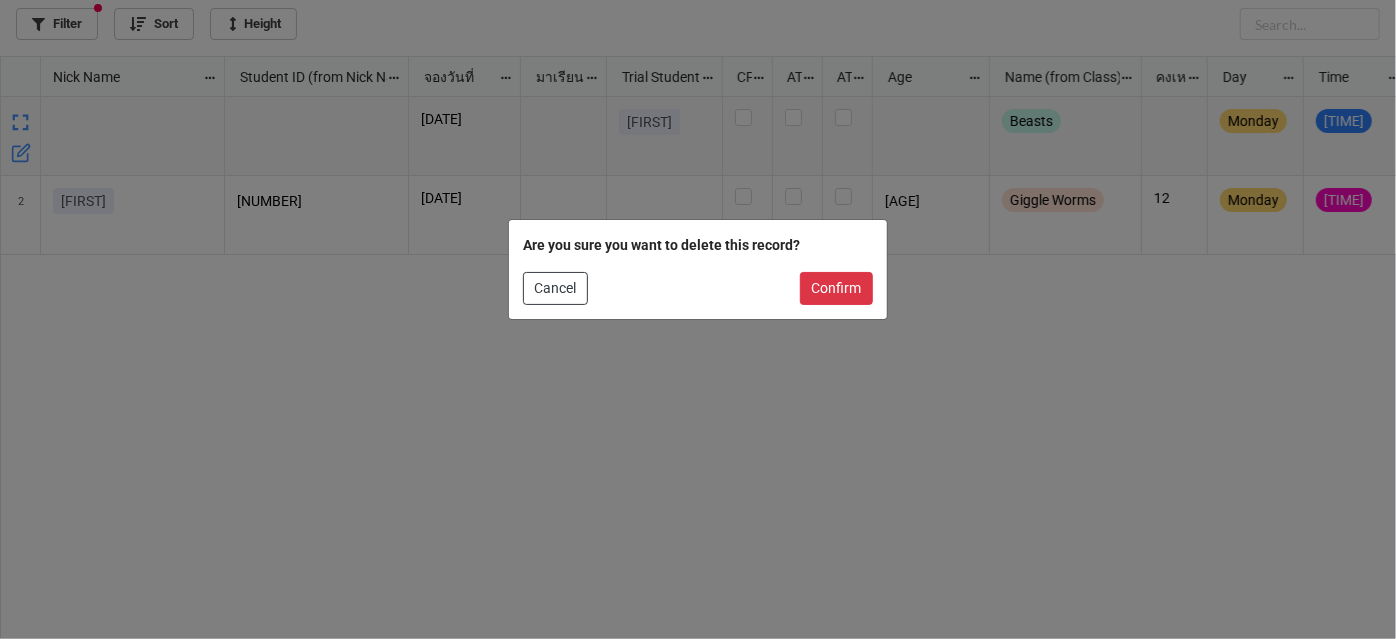 scroll, scrollTop: 0, scrollLeft: 0, axis: both 